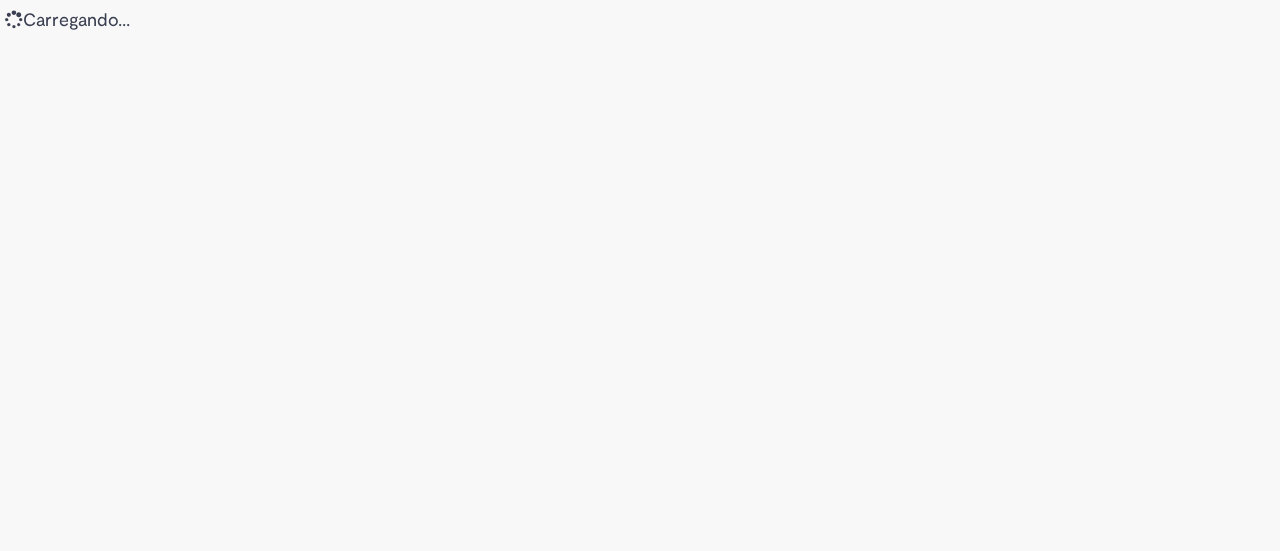 scroll, scrollTop: 0, scrollLeft: 0, axis: both 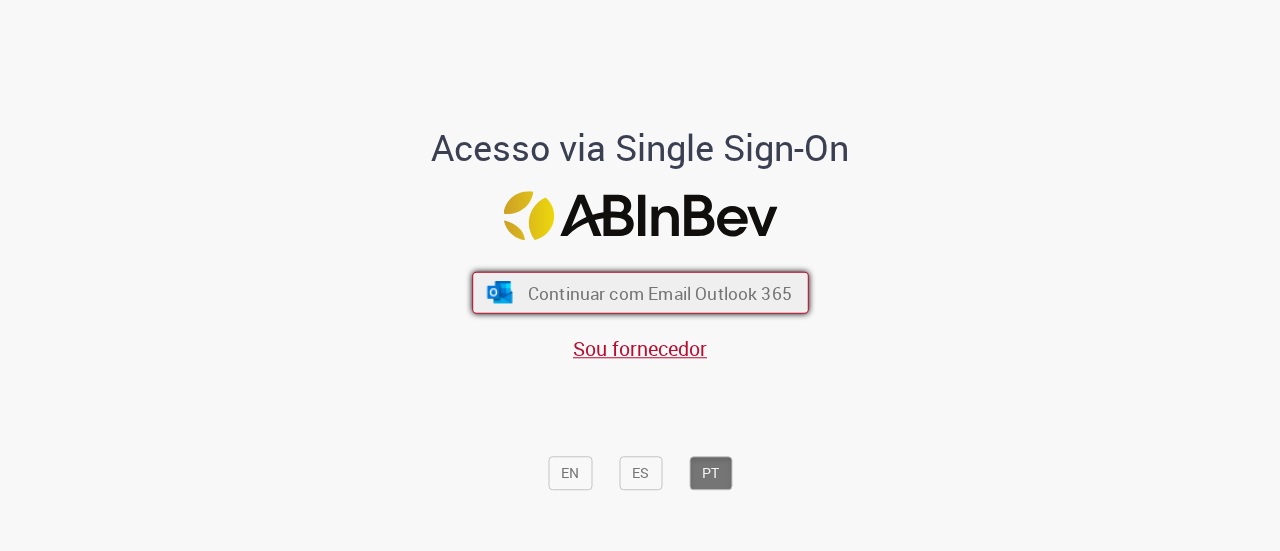click on "Continuar com Email Outlook 365" at bounding box center (659, 292) 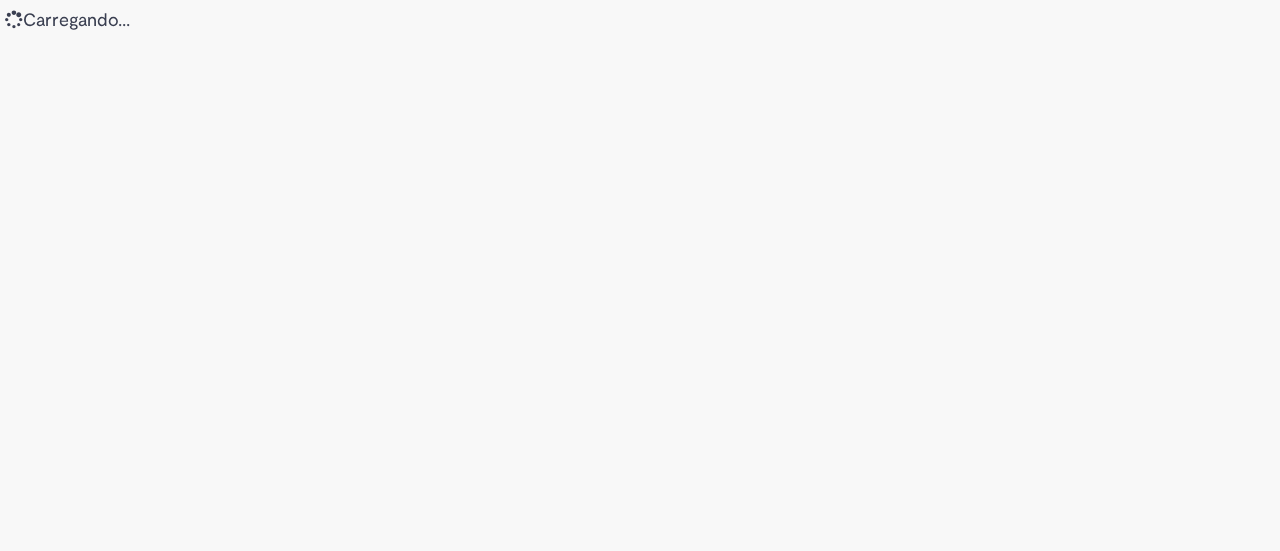 scroll, scrollTop: 0, scrollLeft: 0, axis: both 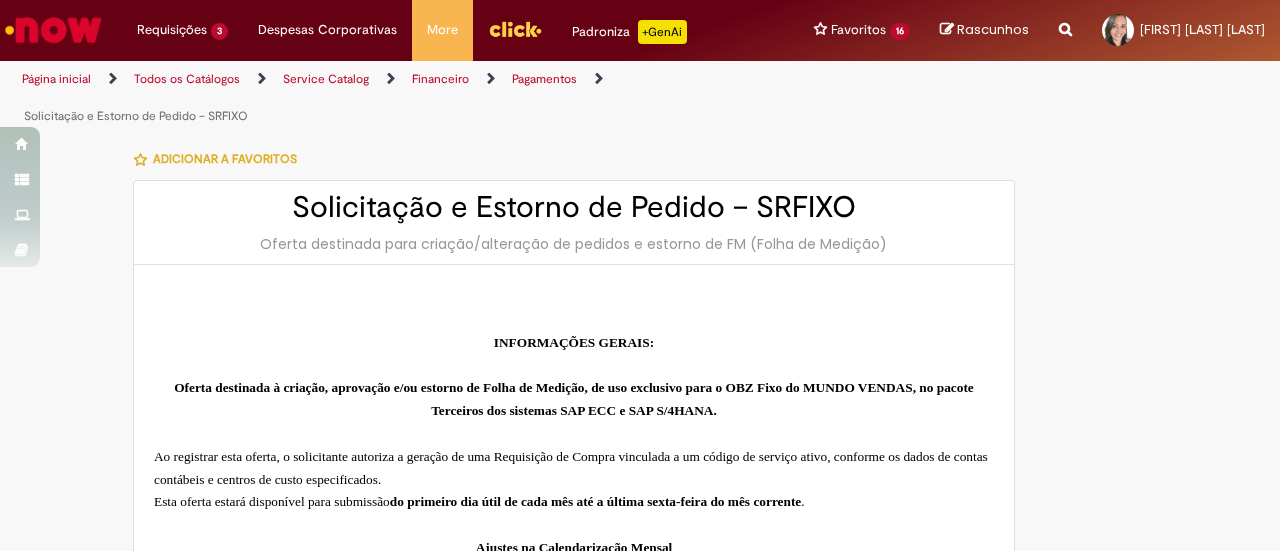 type on "********" 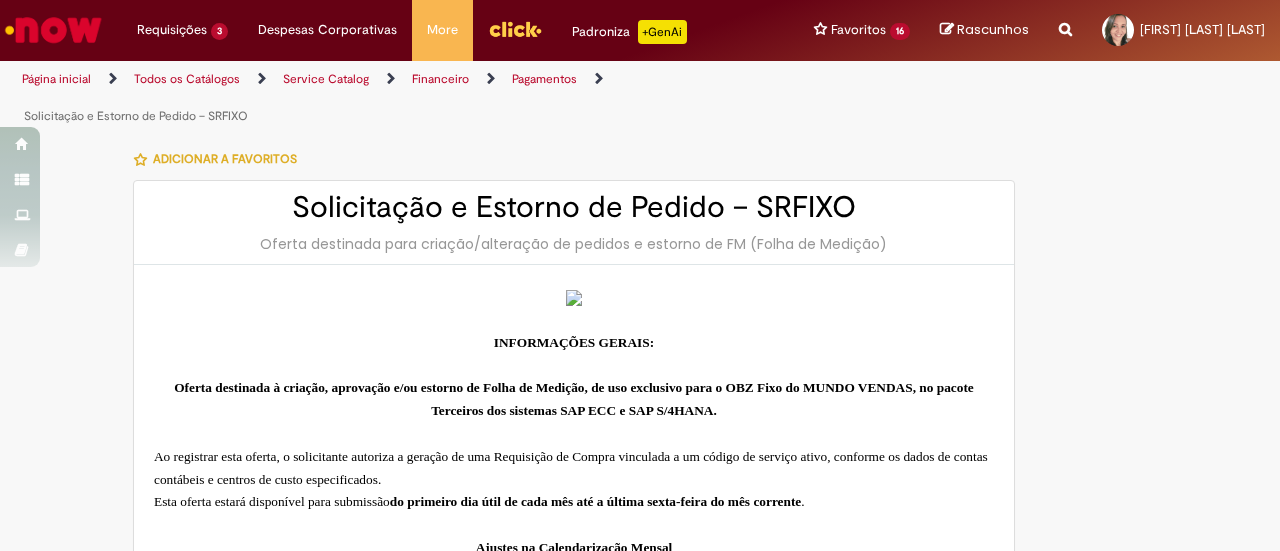 type on "**********" 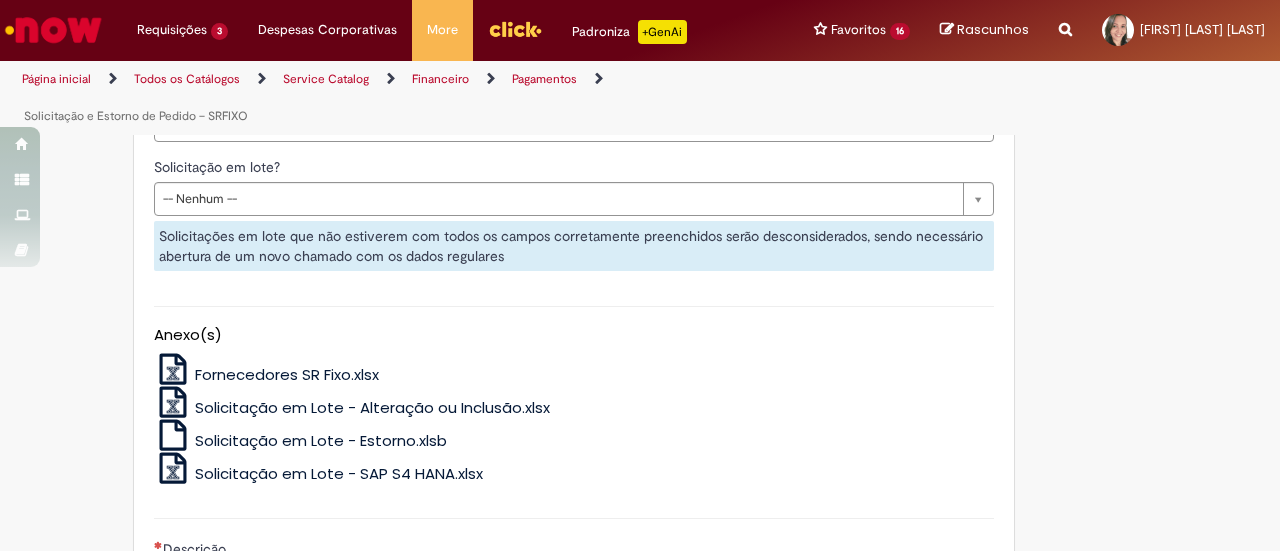 scroll, scrollTop: 2151, scrollLeft: 0, axis: vertical 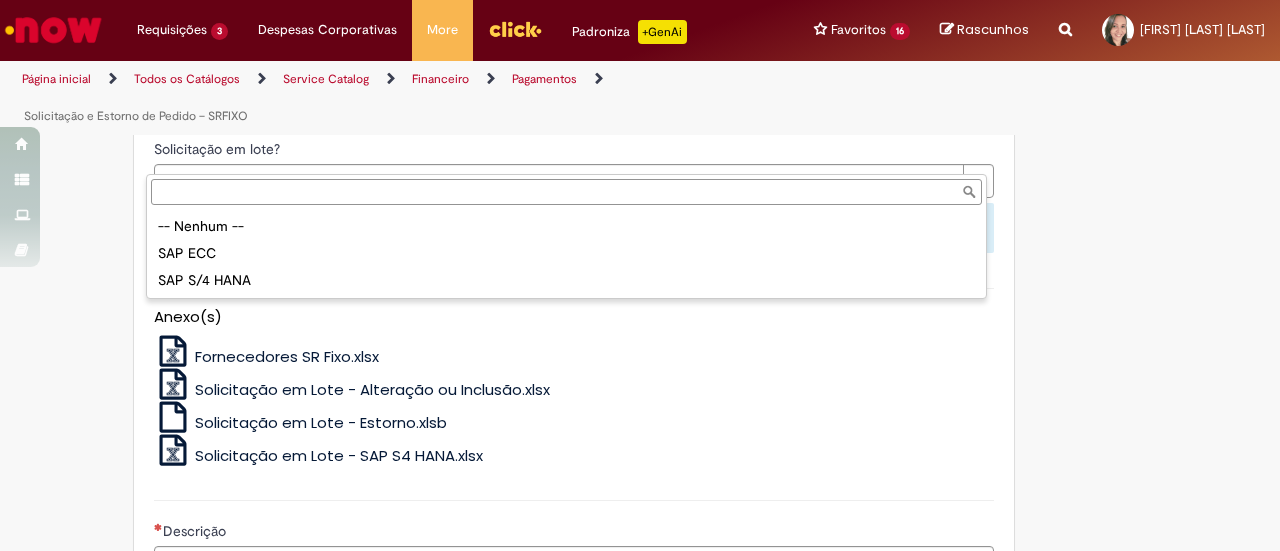 click on "-- Nenhum -- SAP ECC SAP S/4 HANA" at bounding box center (566, 253) 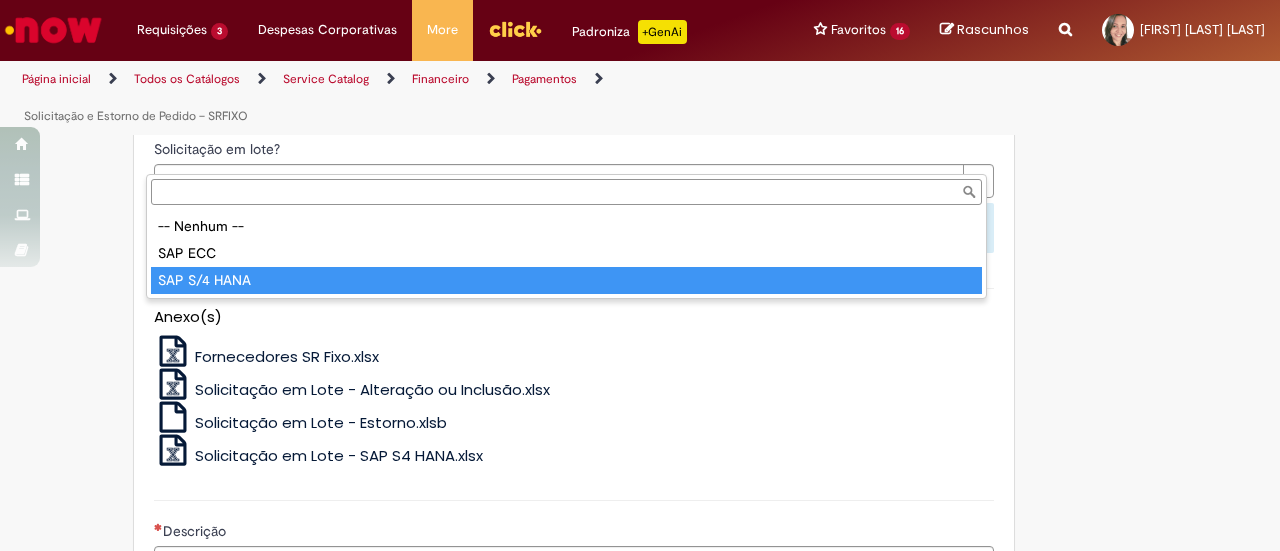 type on "**********" 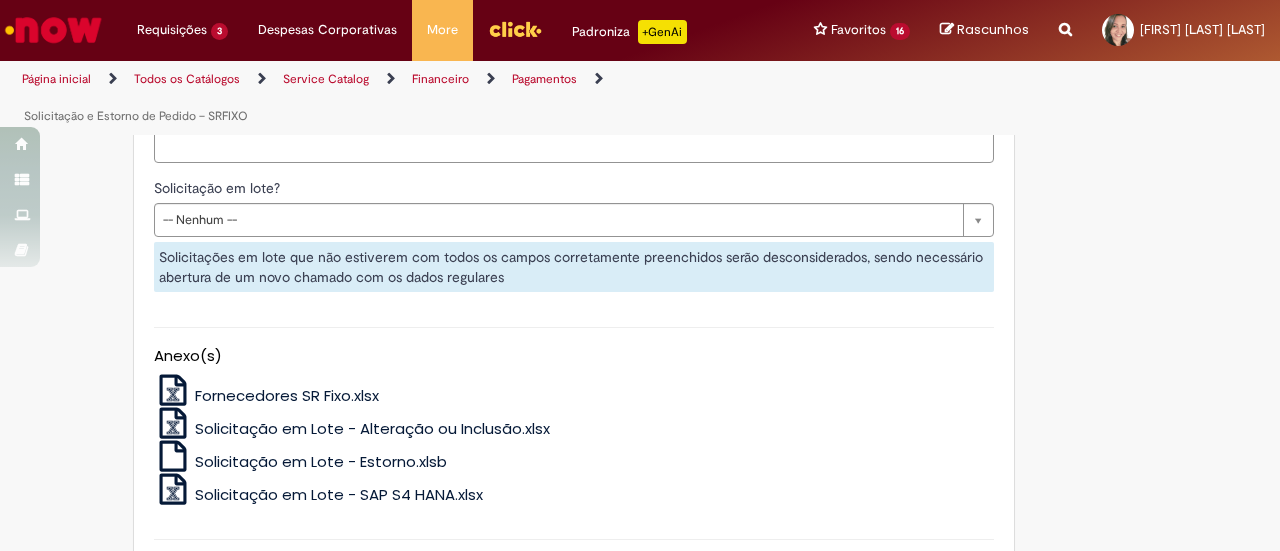 click on "Tipo de solicitação" at bounding box center (574, -328) 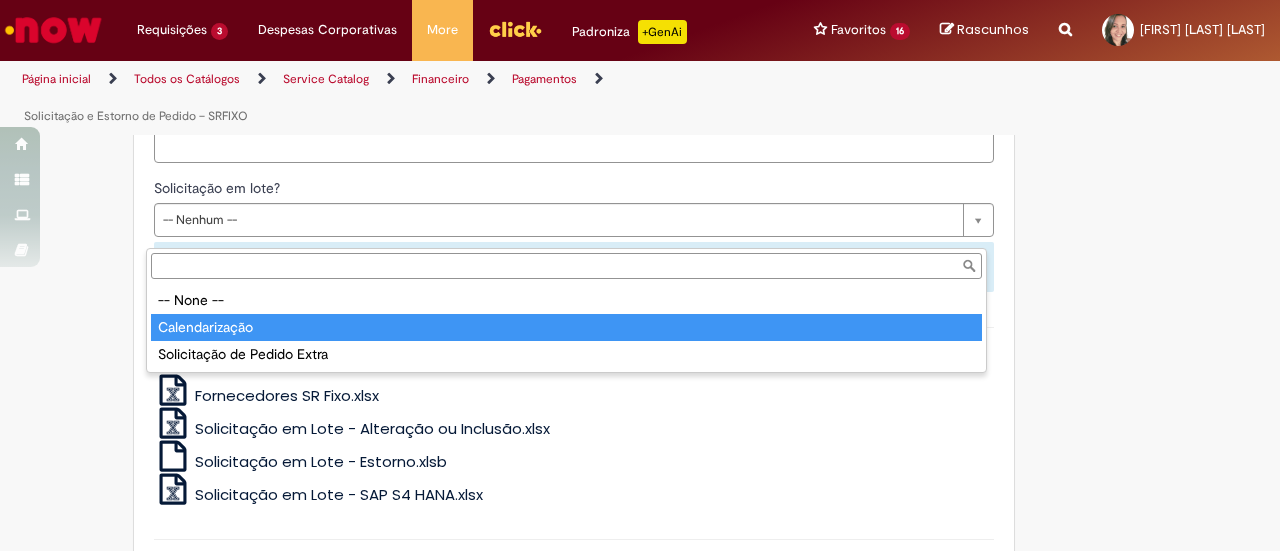 type on "**********" 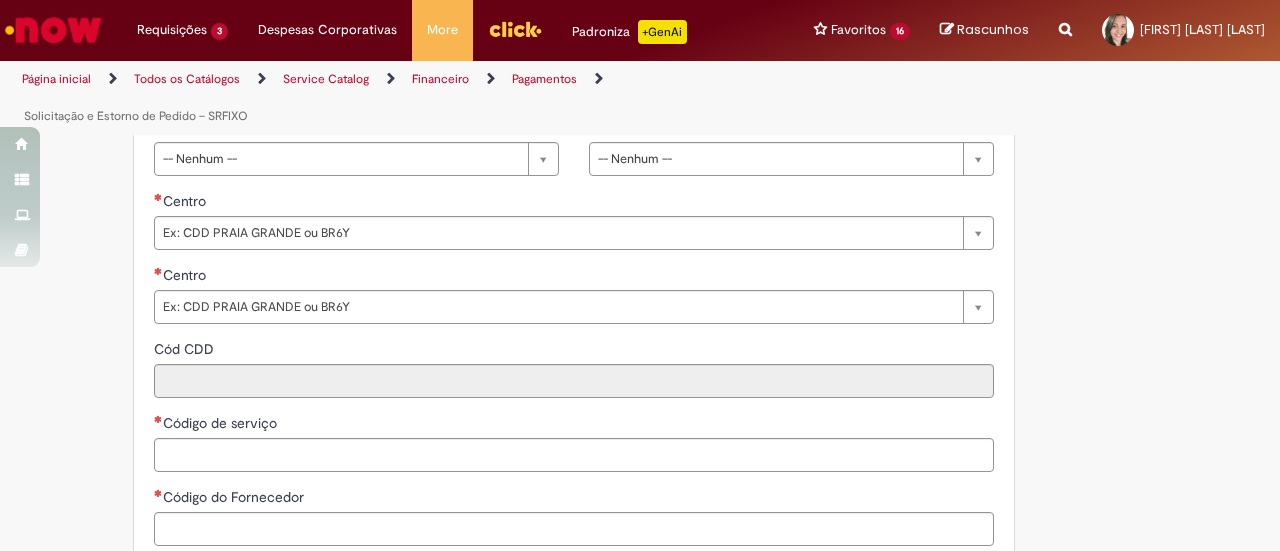 click on "Fevereiro" at bounding box center (574, -161) 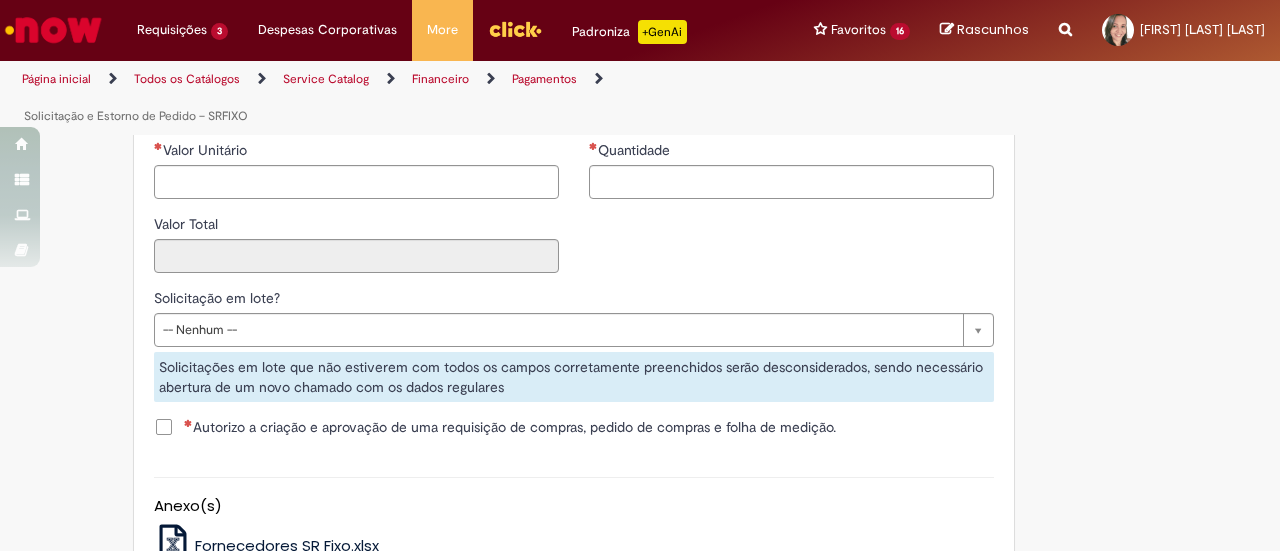 scroll, scrollTop: 2579, scrollLeft: 0, axis: vertical 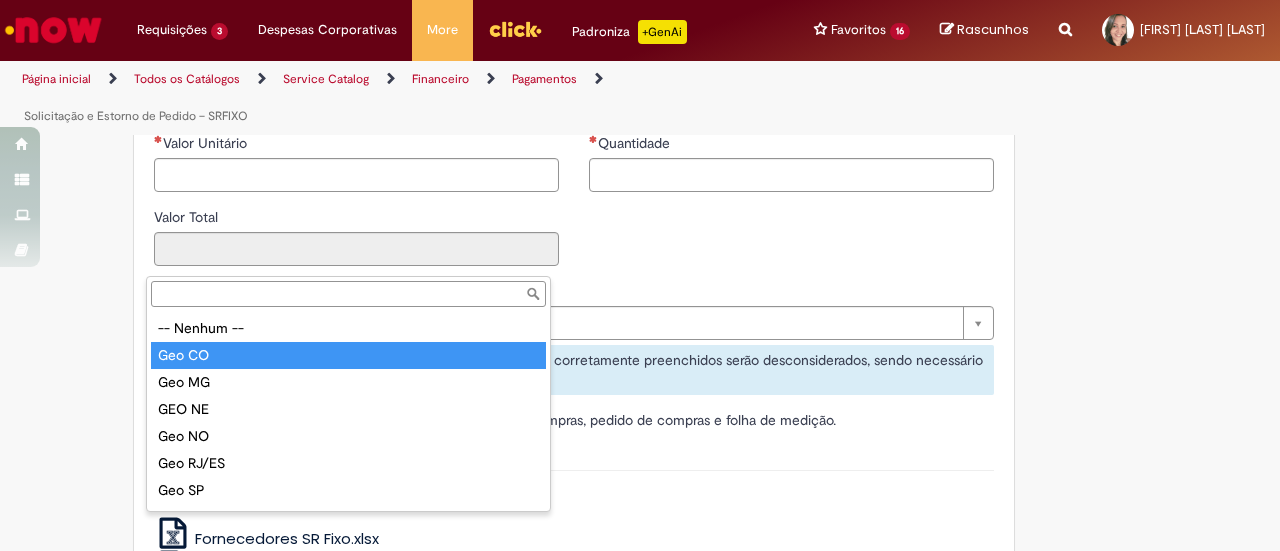type on "******" 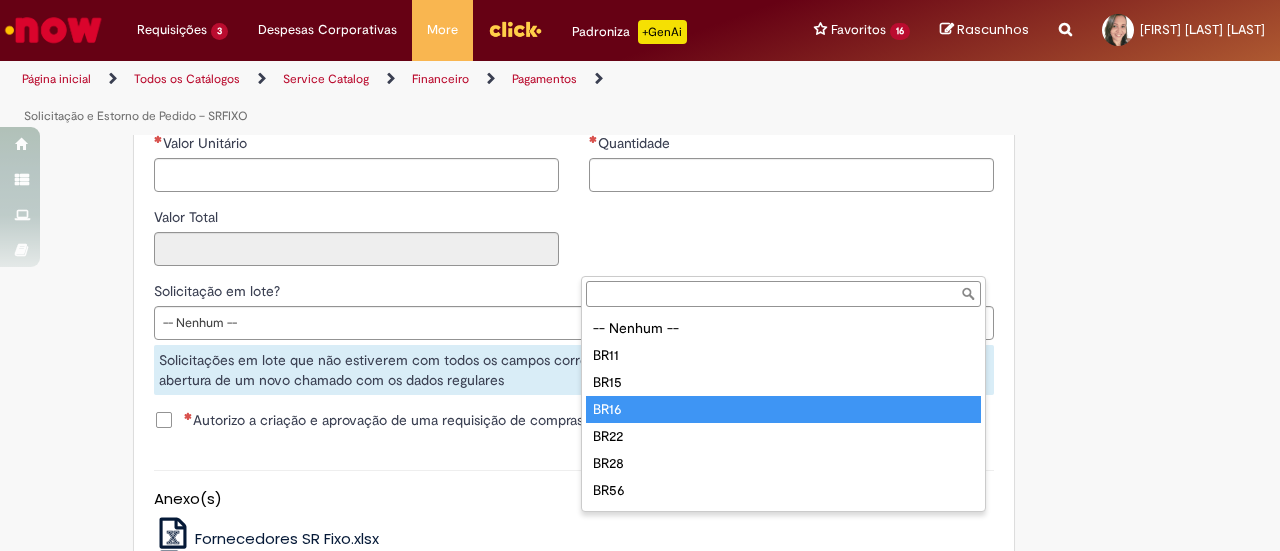 type on "****" 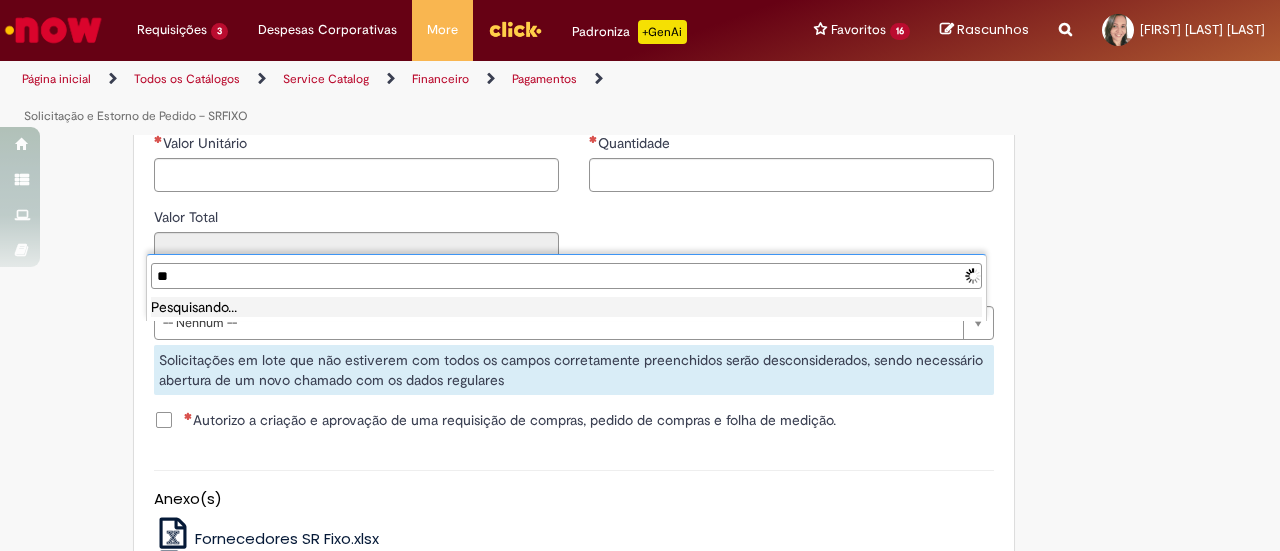 type on "*" 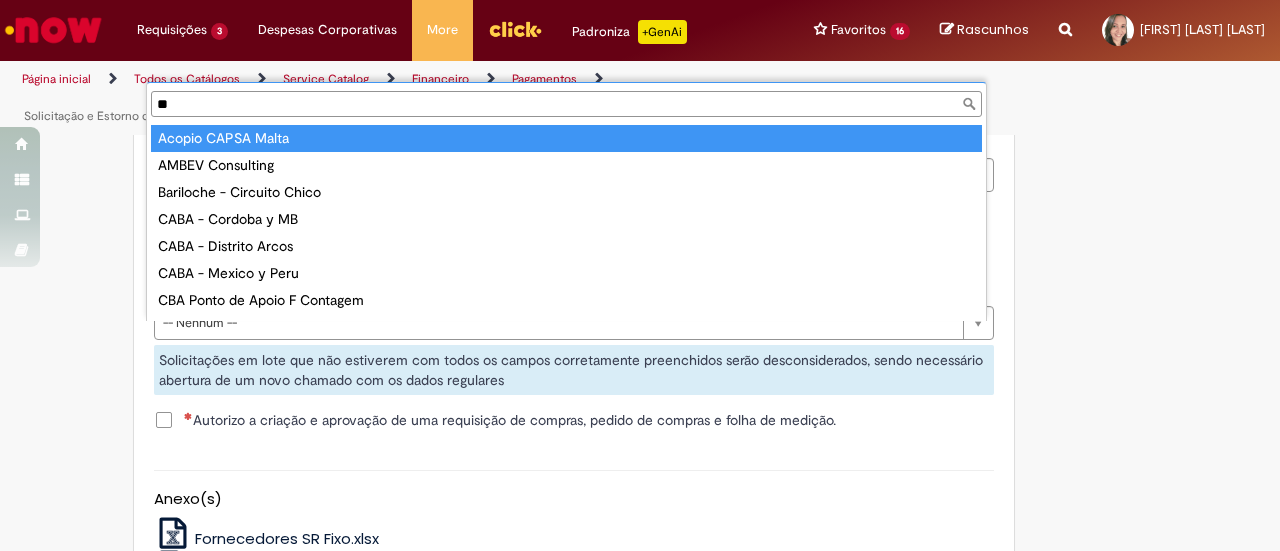 type on "*" 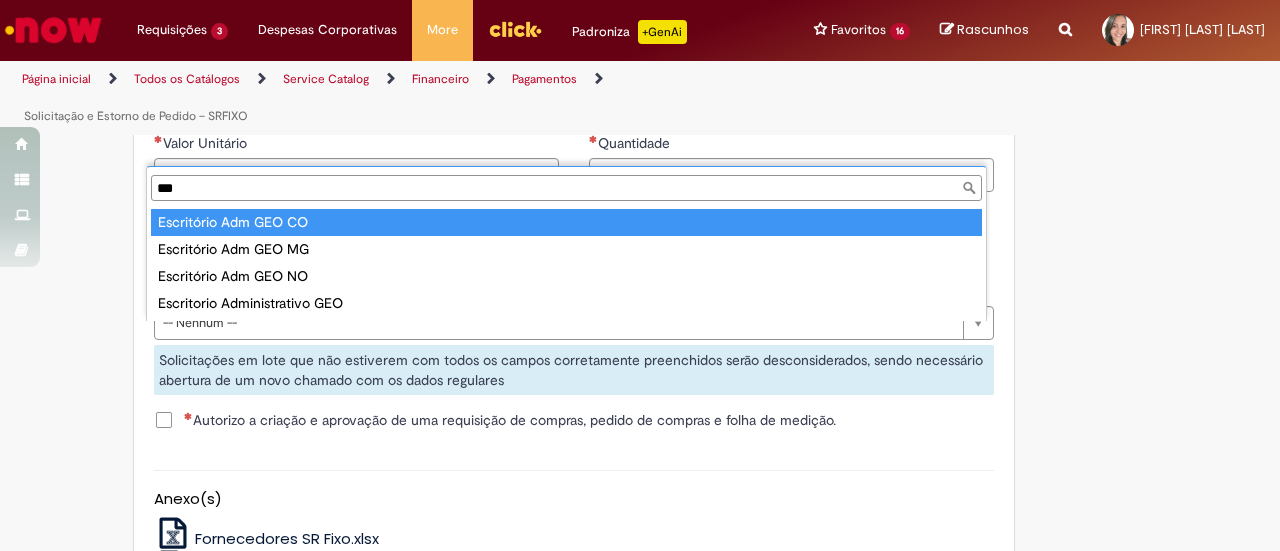type on "***" 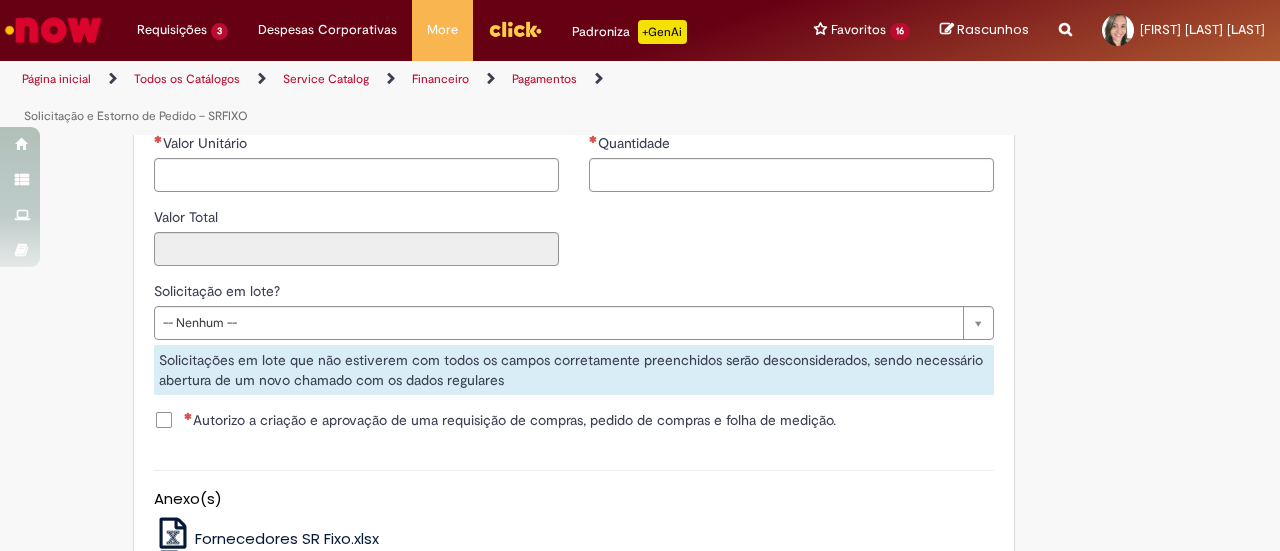 type on "****" 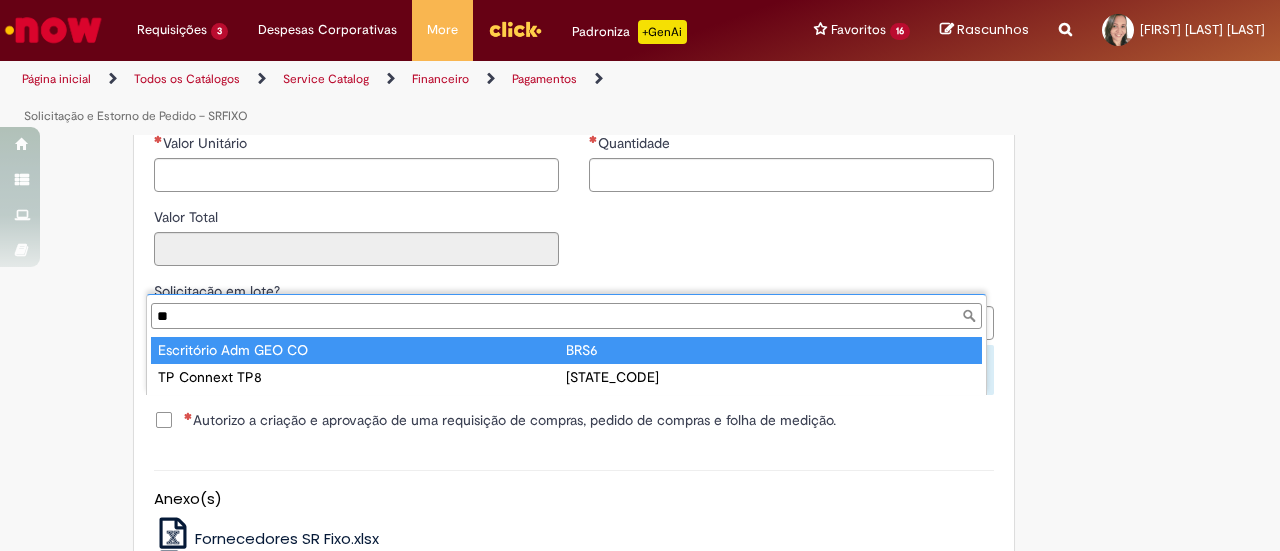 type on "*" 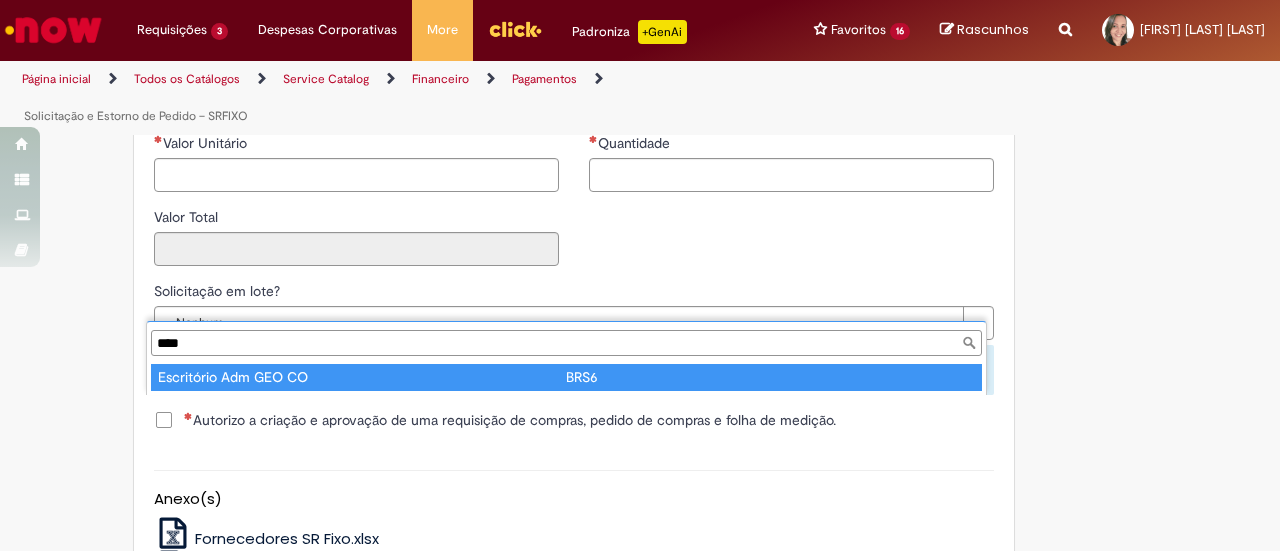 type on "****" 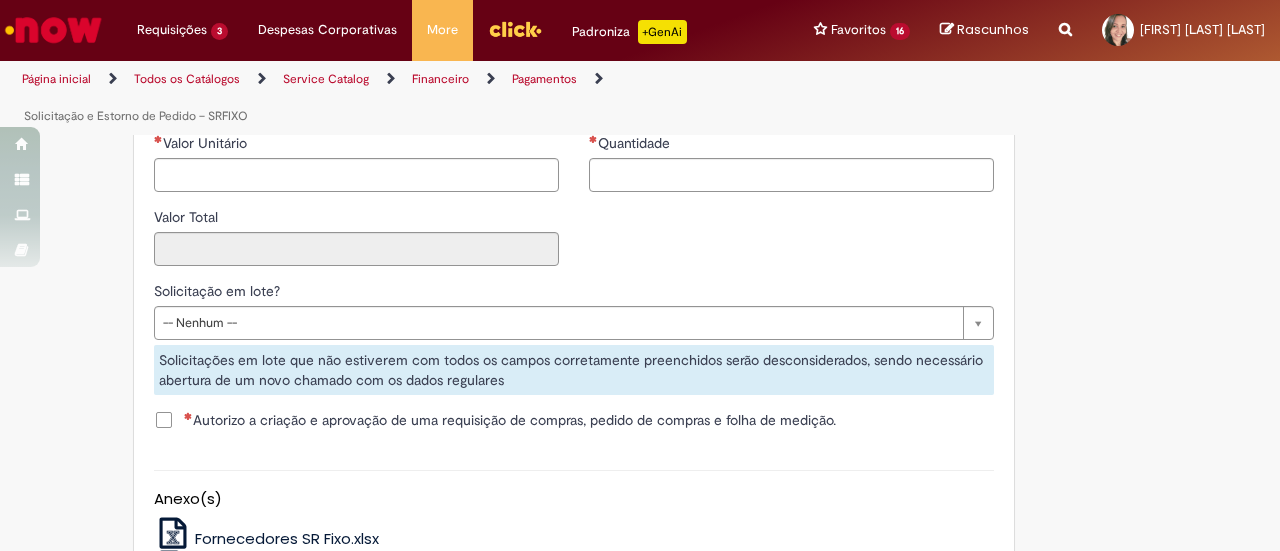type on "****" 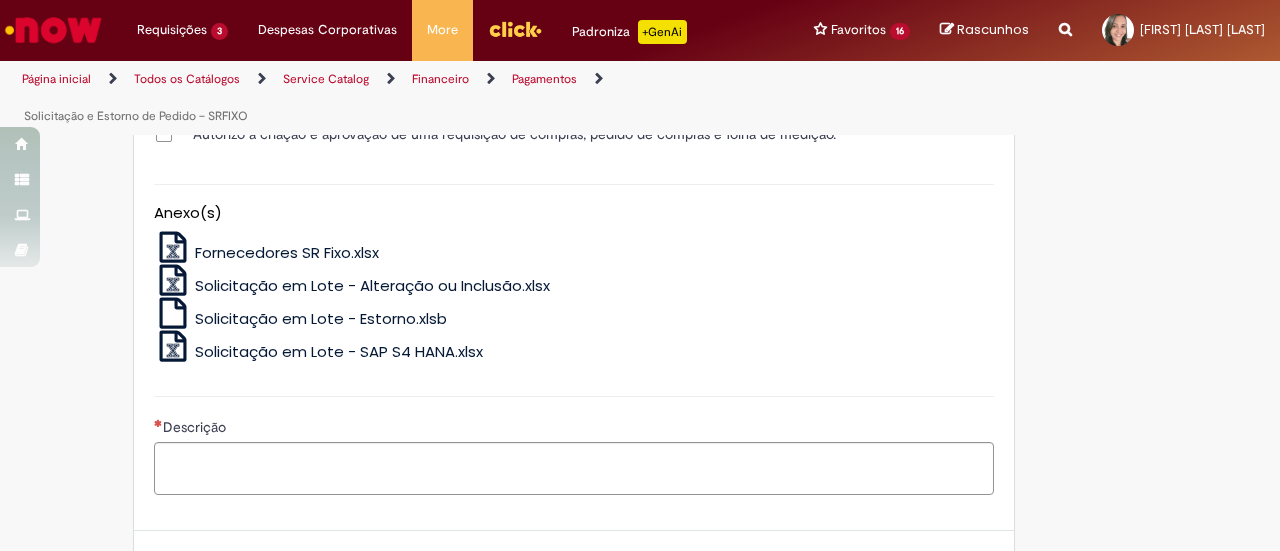 scroll, scrollTop: 2858, scrollLeft: 0, axis: vertical 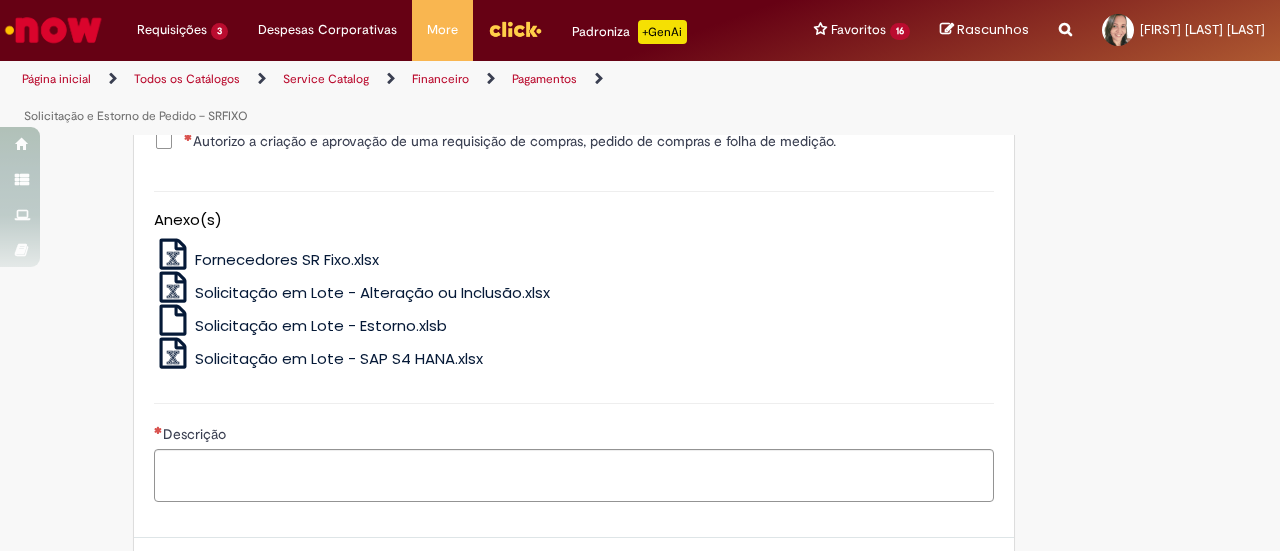 click on "Código de serviço" at bounding box center [574, -252] 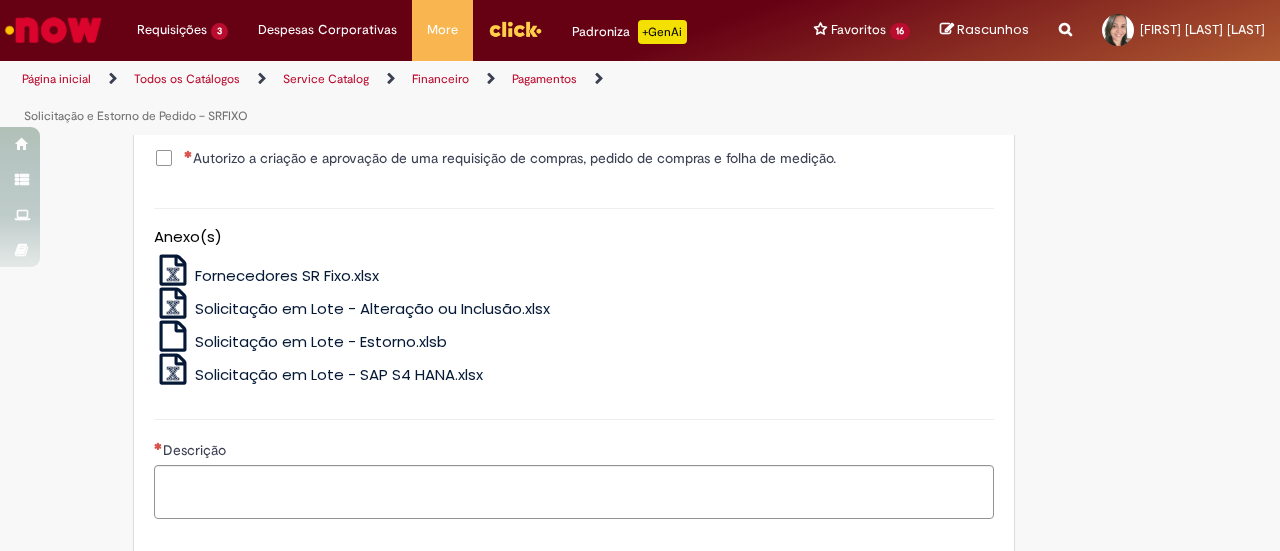 click on "Valor Unitário" at bounding box center (356, -104) 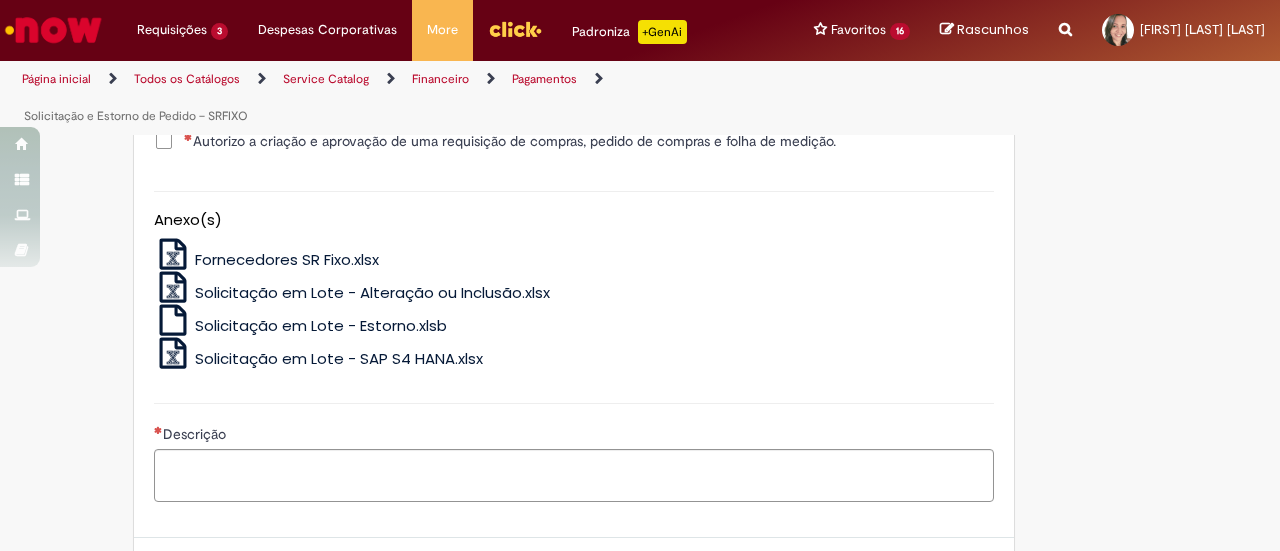drag, startPoint x: 270, startPoint y: 421, endPoint x: 20, endPoint y: 405, distance: 250.51147 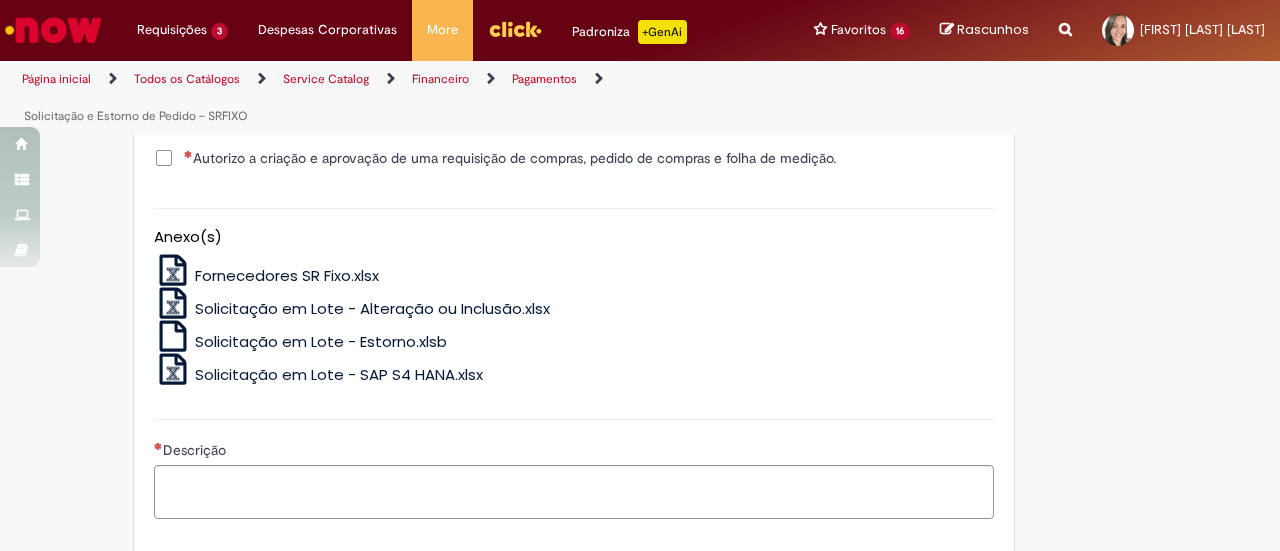 click on "Valor Unitário" at bounding box center (356, -104) 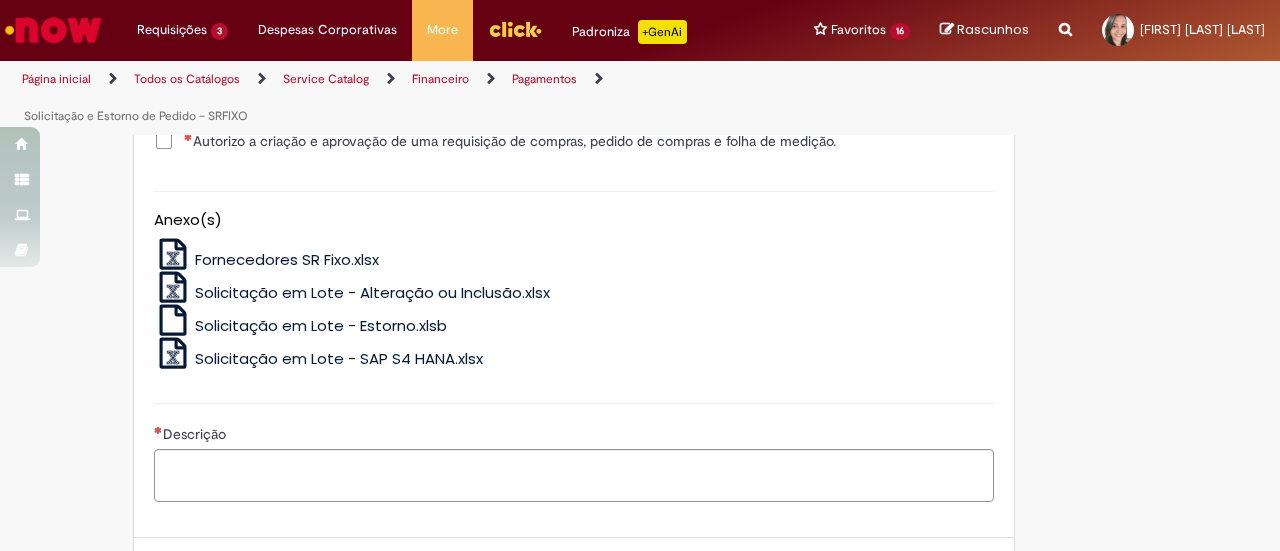 click on "Quantidade" at bounding box center (791, -104) 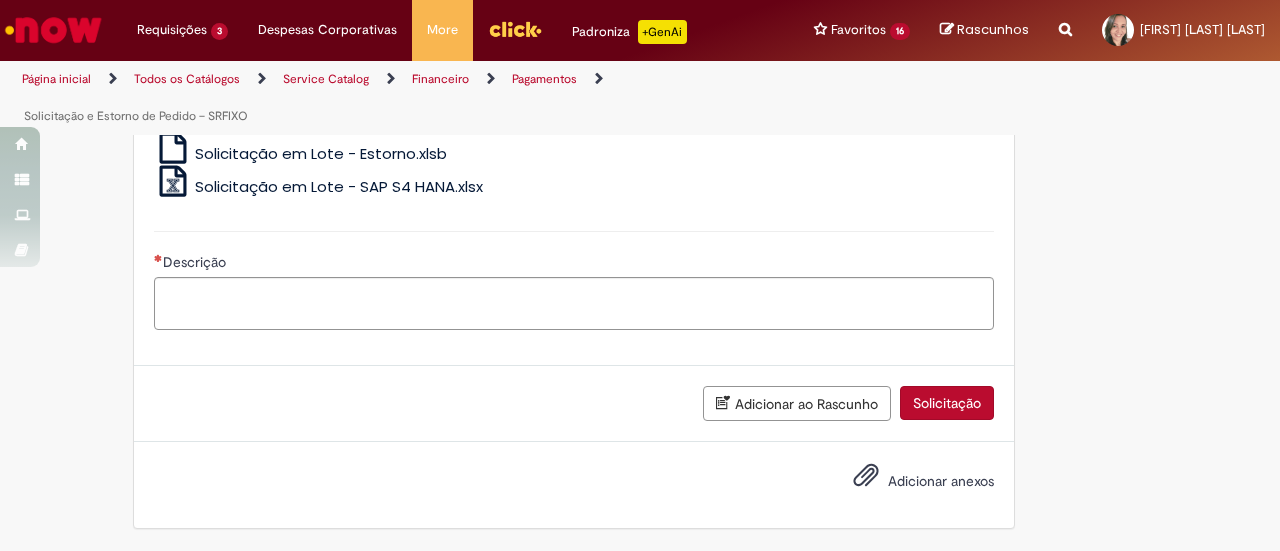 scroll, scrollTop: 3182, scrollLeft: 0, axis: vertical 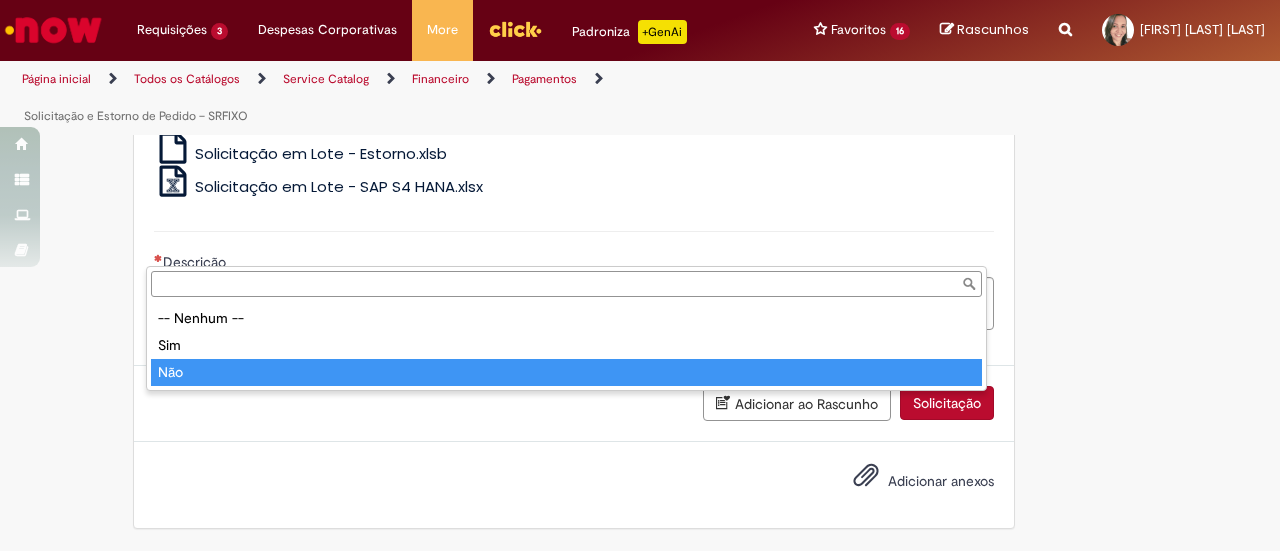 type on "***" 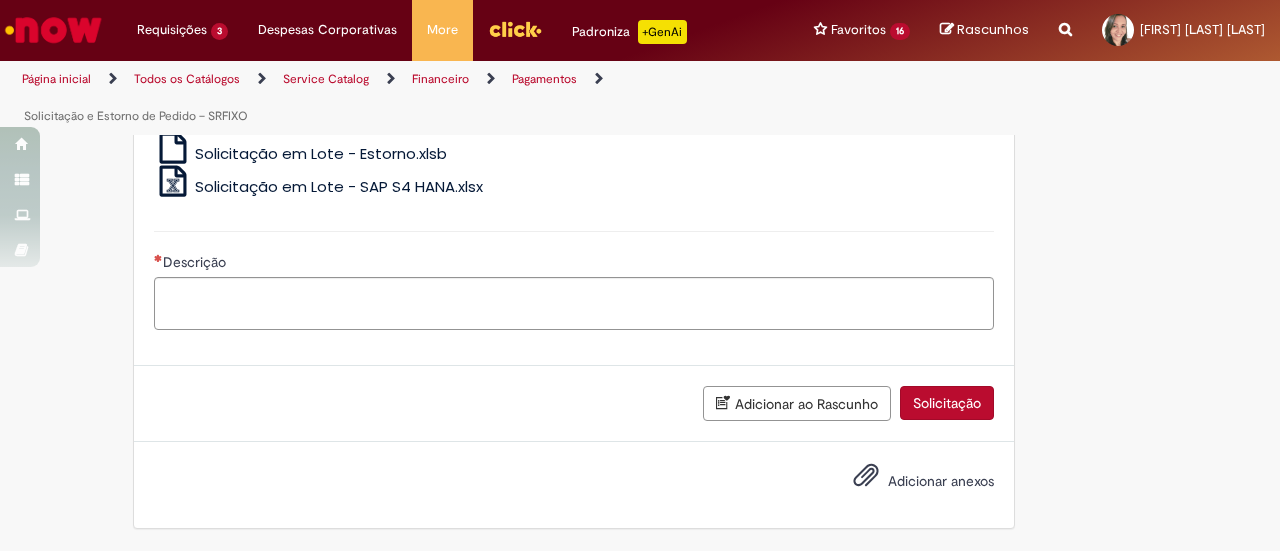 click on "Anexo(s)
Fornecedores SR Fixo.xlsx
Solicitação em Lote - Alteração ou Inclusão.xlsx
Solicitação em Lote - Estorno.xlsb
Solicitação em Lote - SAP S4 HANA.xlsx" at bounding box center [574, 105] 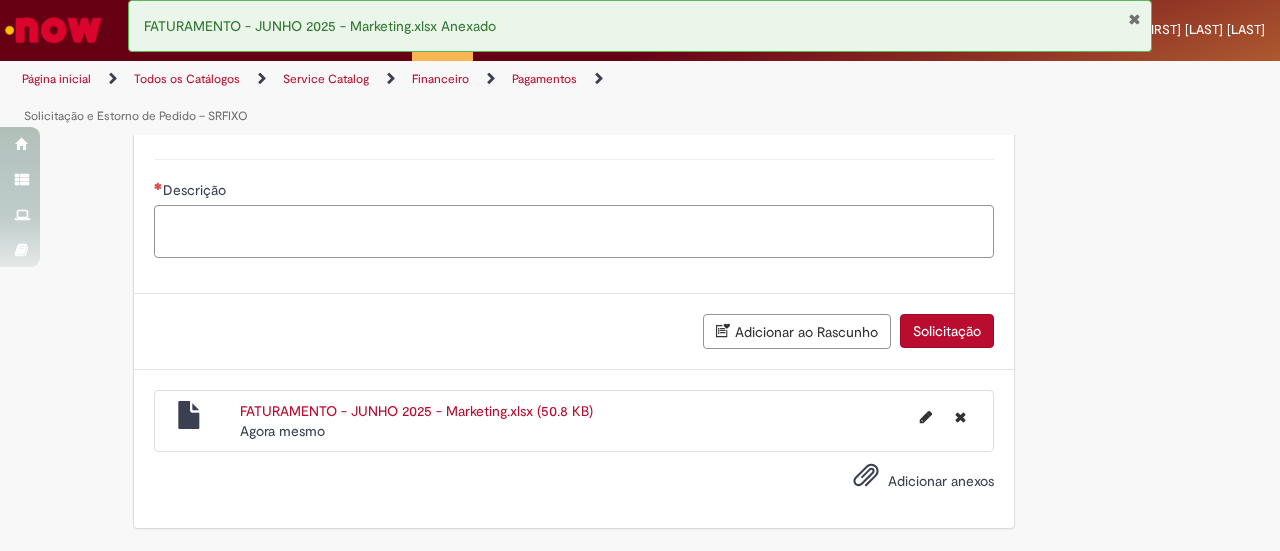 click on "Descrição" at bounding box center (574, 231) 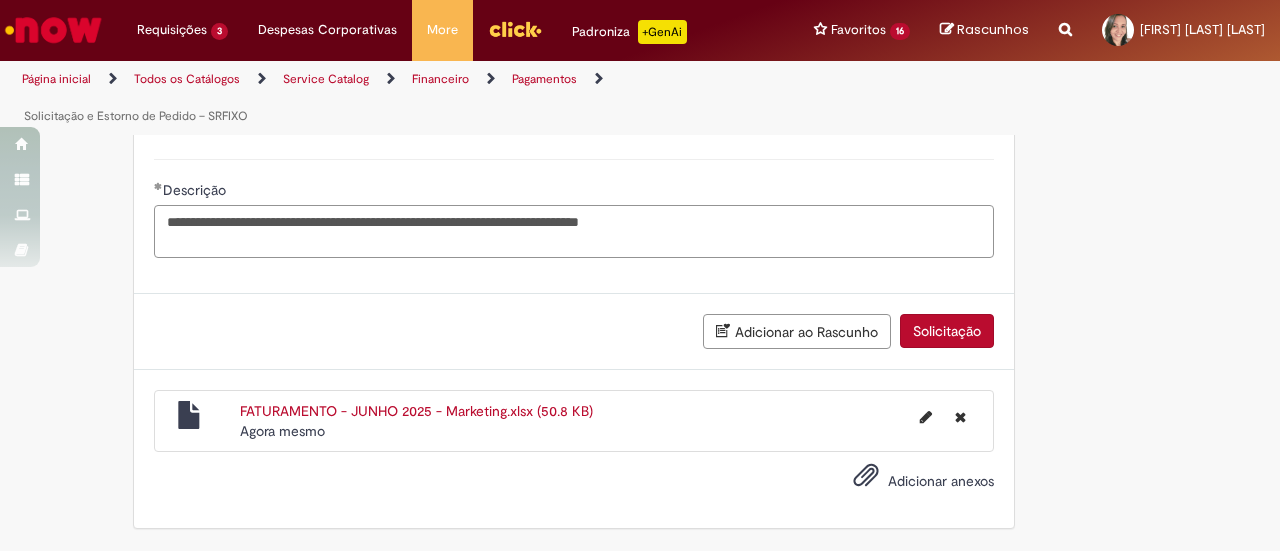 click on "**********" at bounding box center [574, 231] 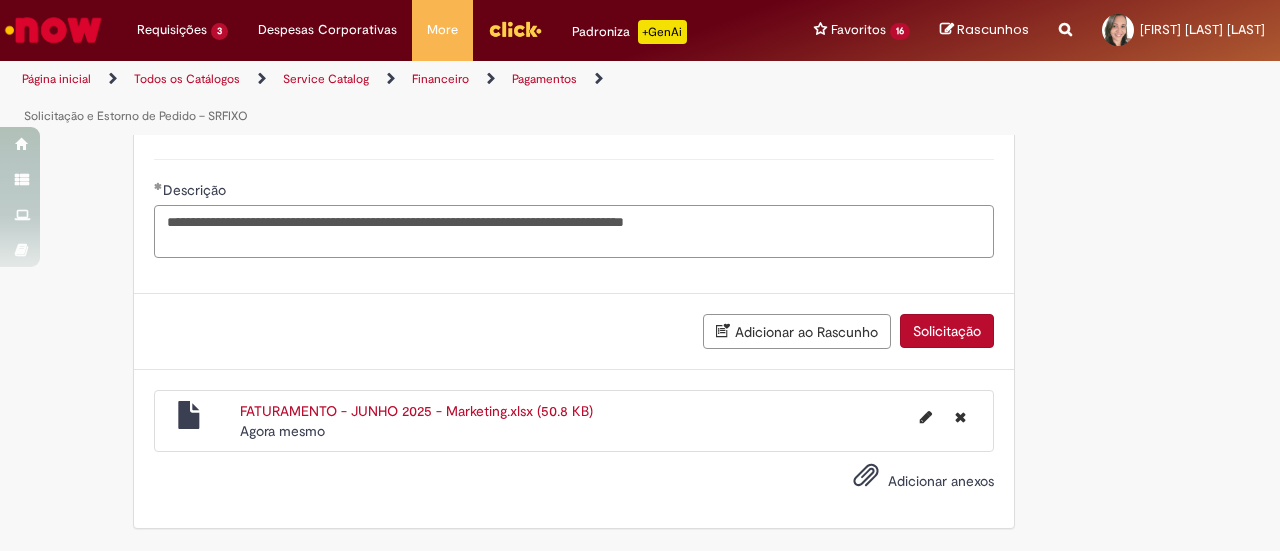 click on "**********" at bounding box center (574, 231) 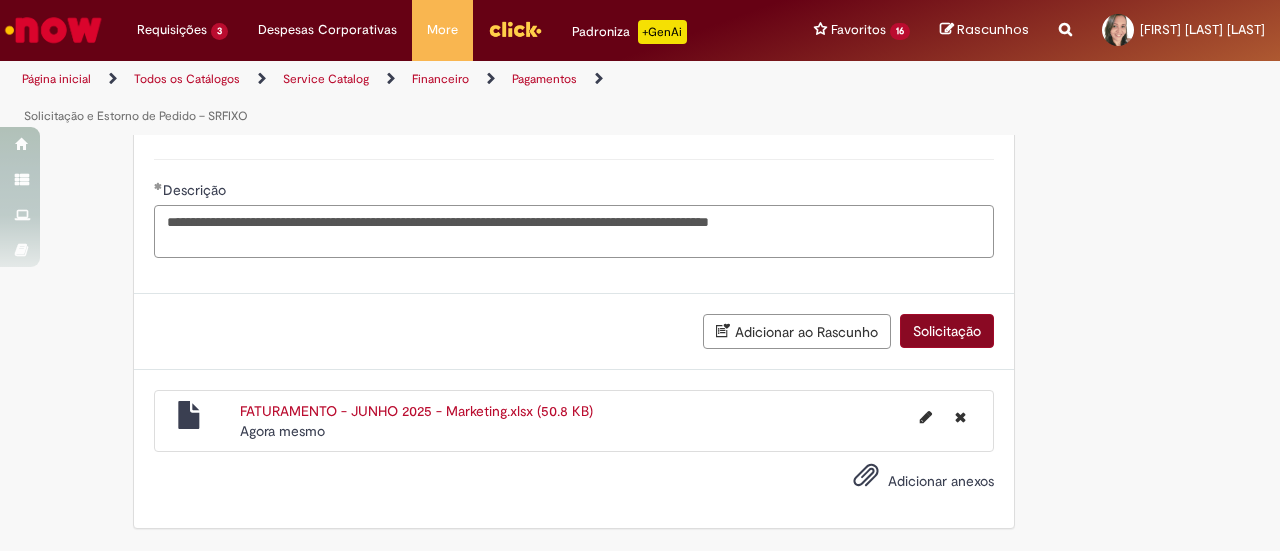 type on "**********" 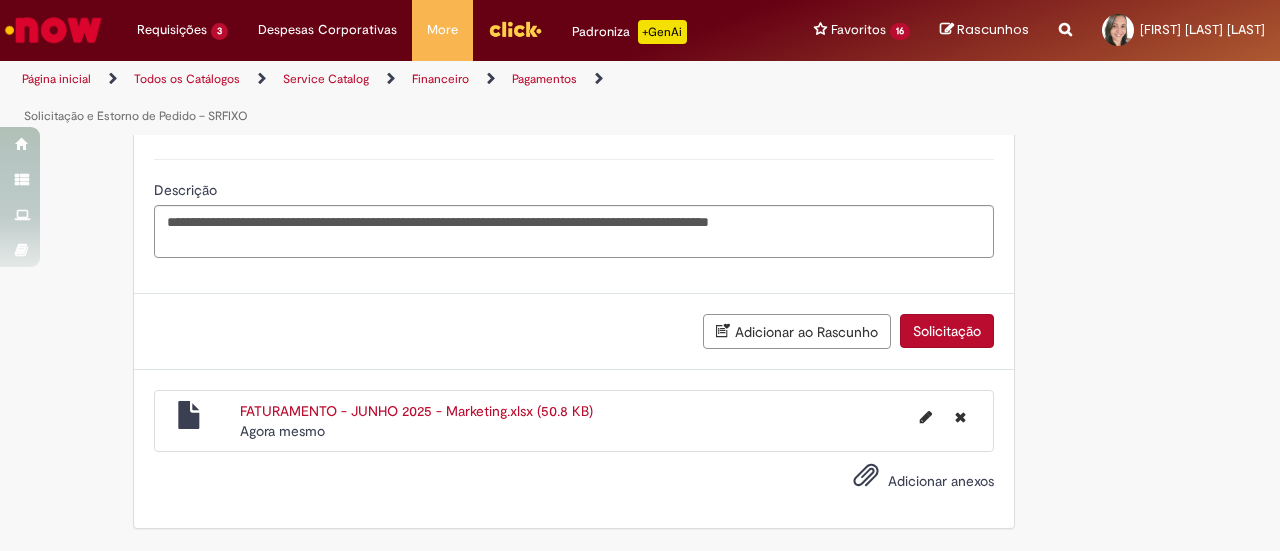 click on "Solicitação" at bounding box center [947, 331] 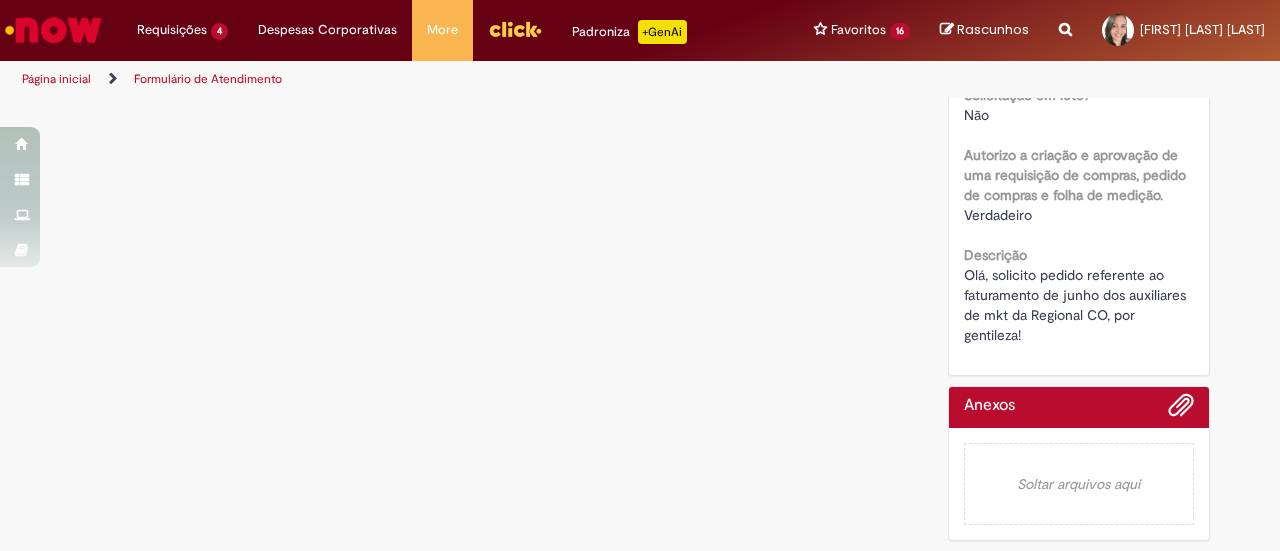 scroll, scrollTop: 0, scrollLeft: 0, axis: both 